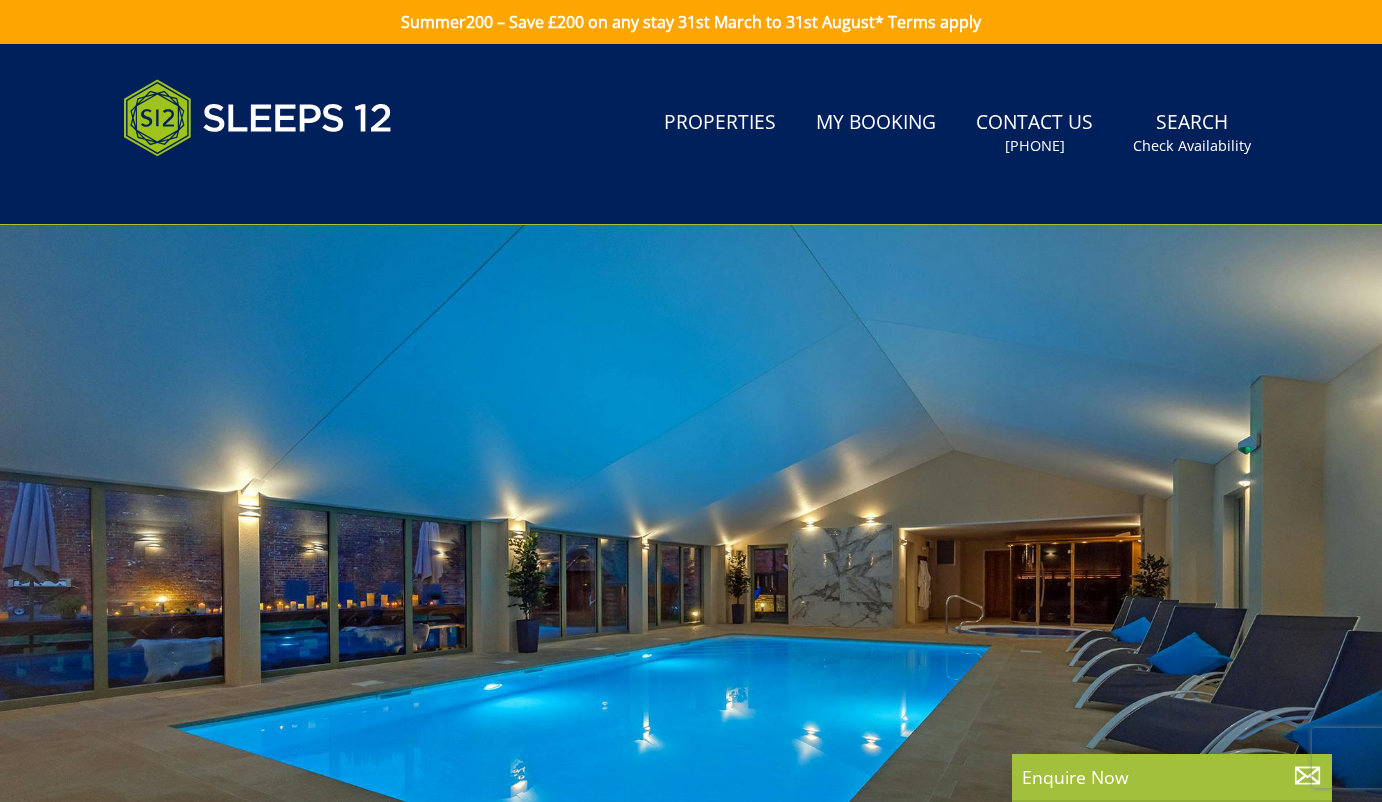 scroll, scrollTop: 0, scrollLeft: 0, axis: both 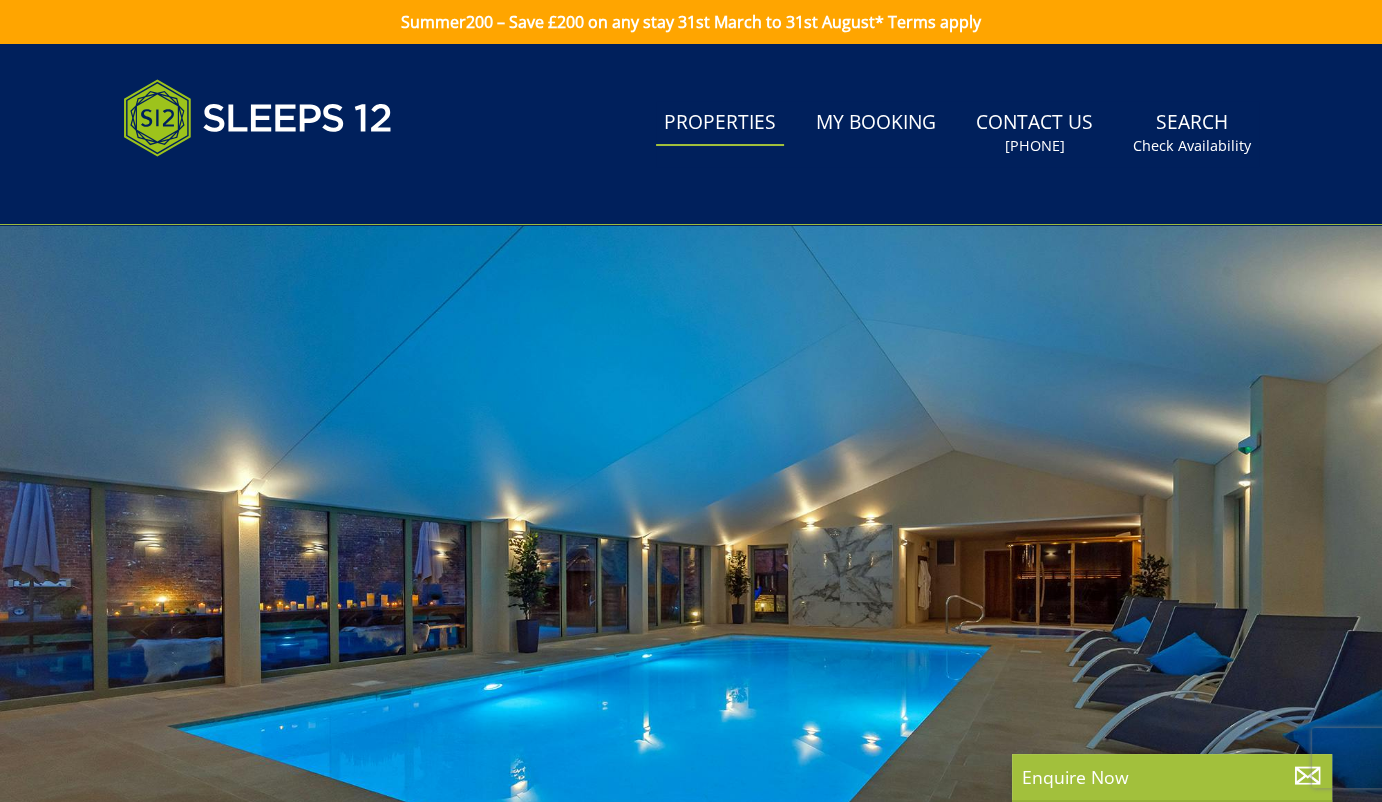 click on "Properties" at bounding box center (720, 123) 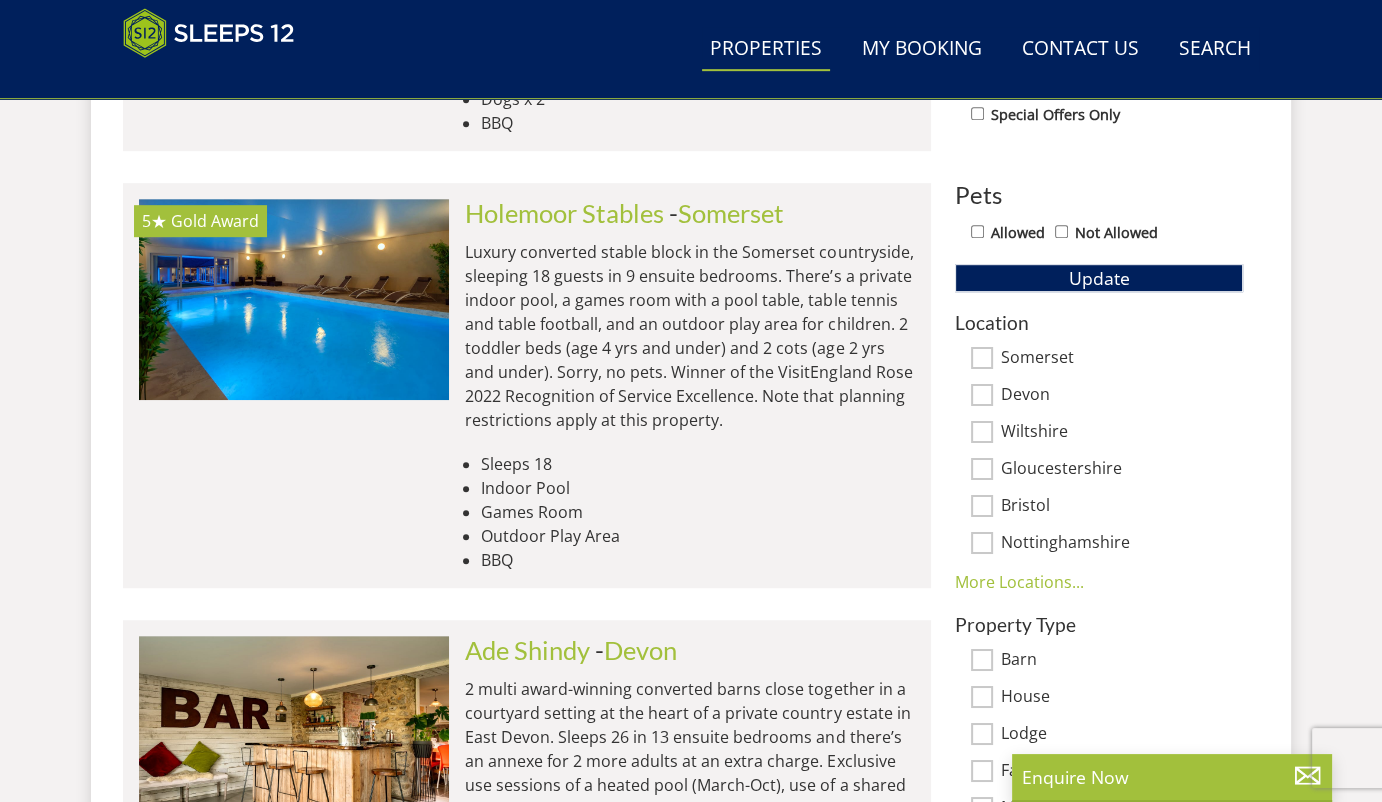 scroll, scrollTop: 1110, scrollLeft: 0, axis: vertical 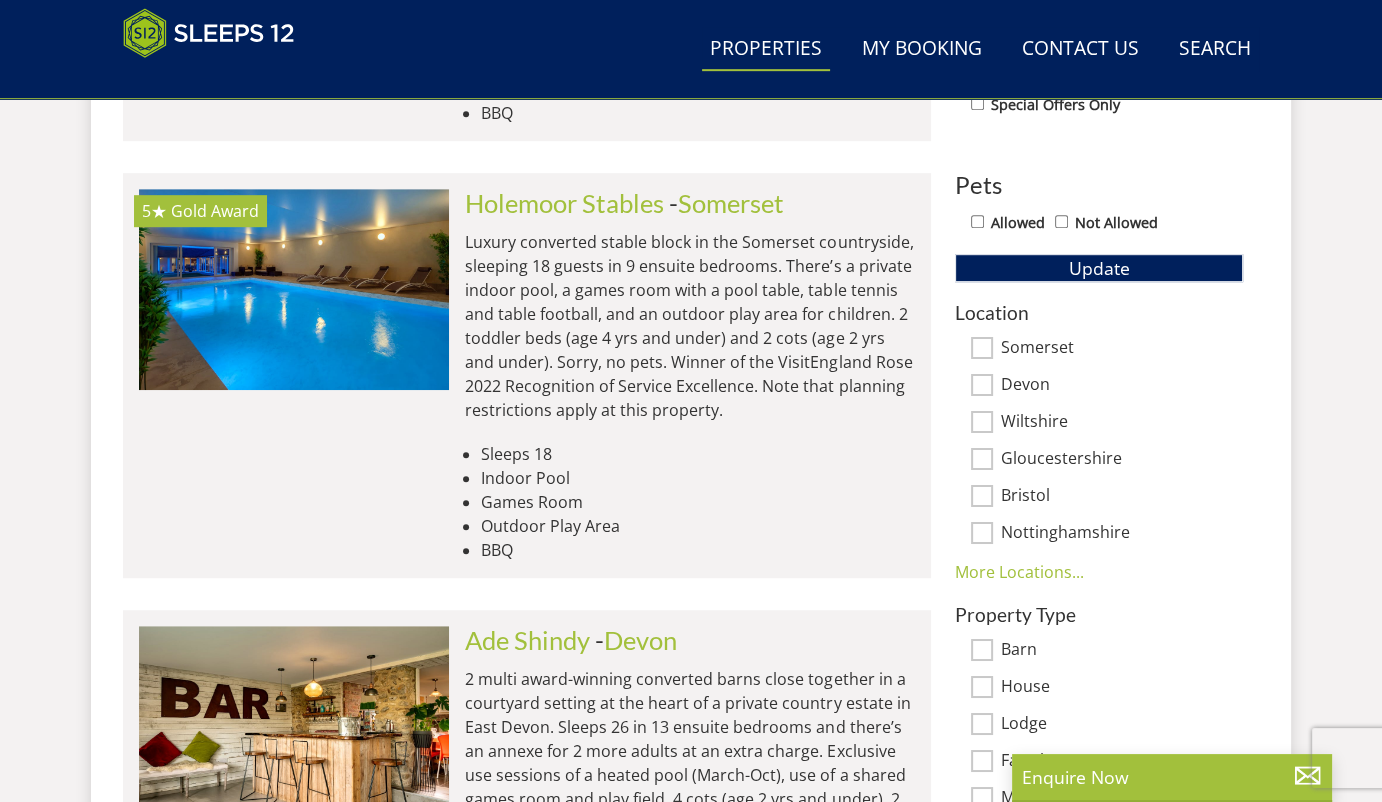 click on "Devon" at bounding box center [982, 385] 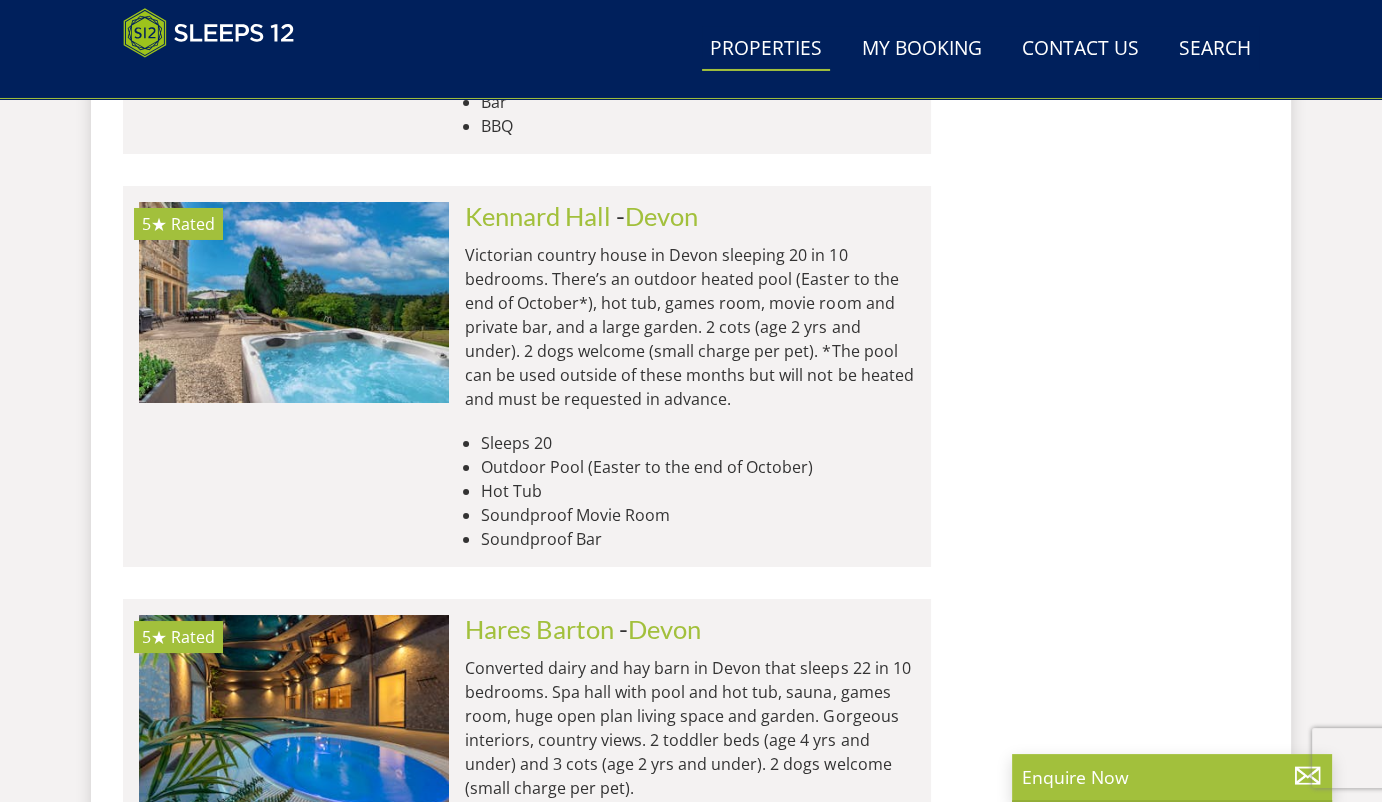 scroll, scrollTop: 7251, scrollLeft: 0, axis: vertical 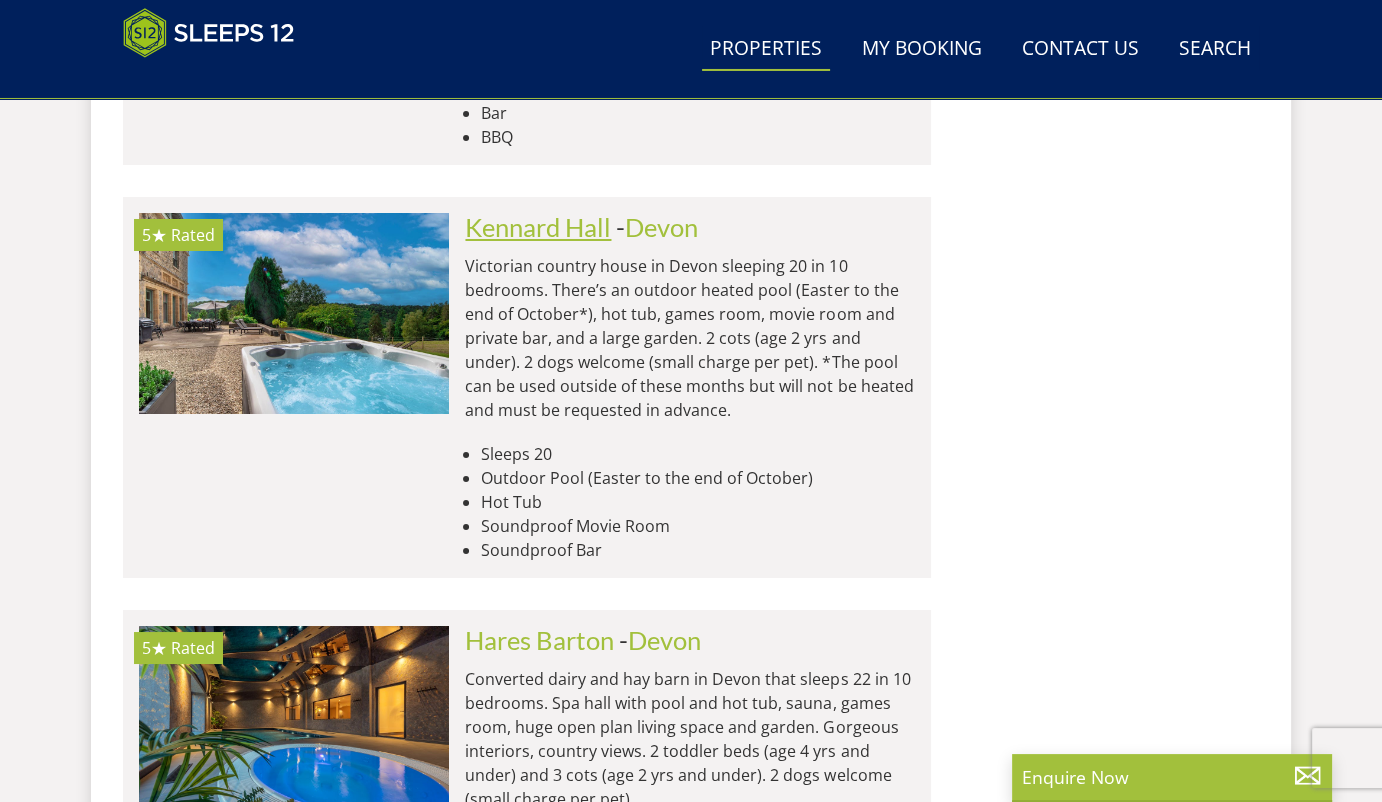 click on "Kennard Hall" at bounding box center (538, 227) 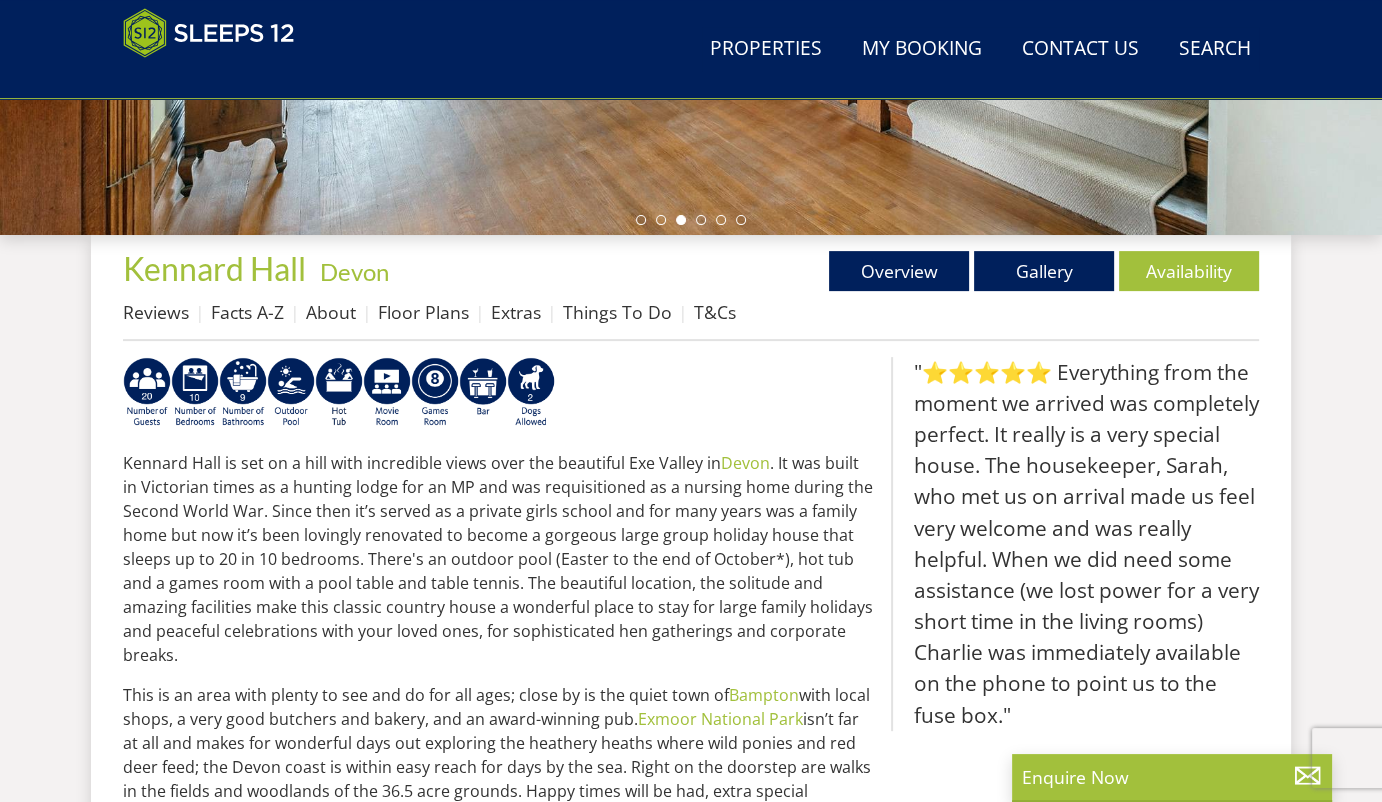 scroll, scrollTop: 609, scrollLeft: 0, axis: vertical 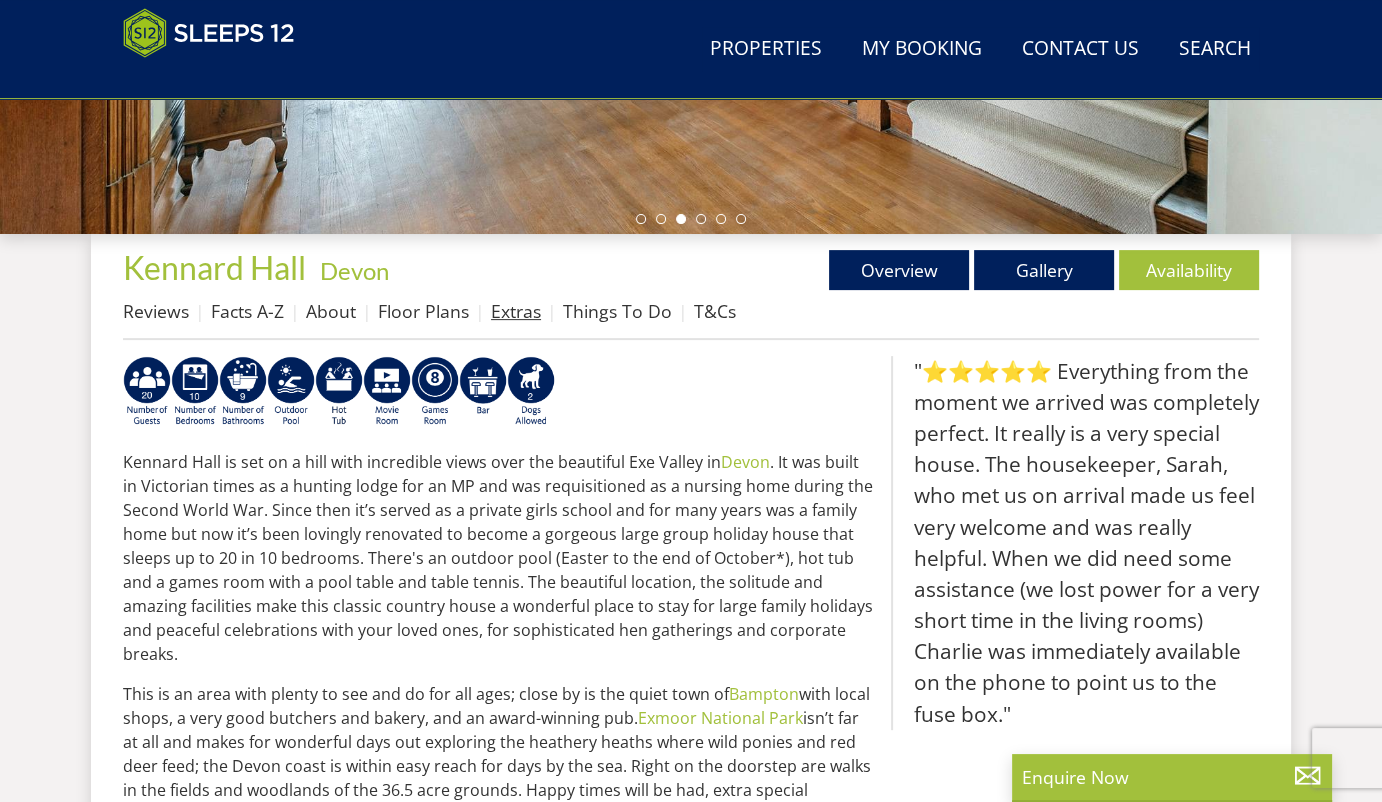 click on "Extras" at bounding box center [516, 311] 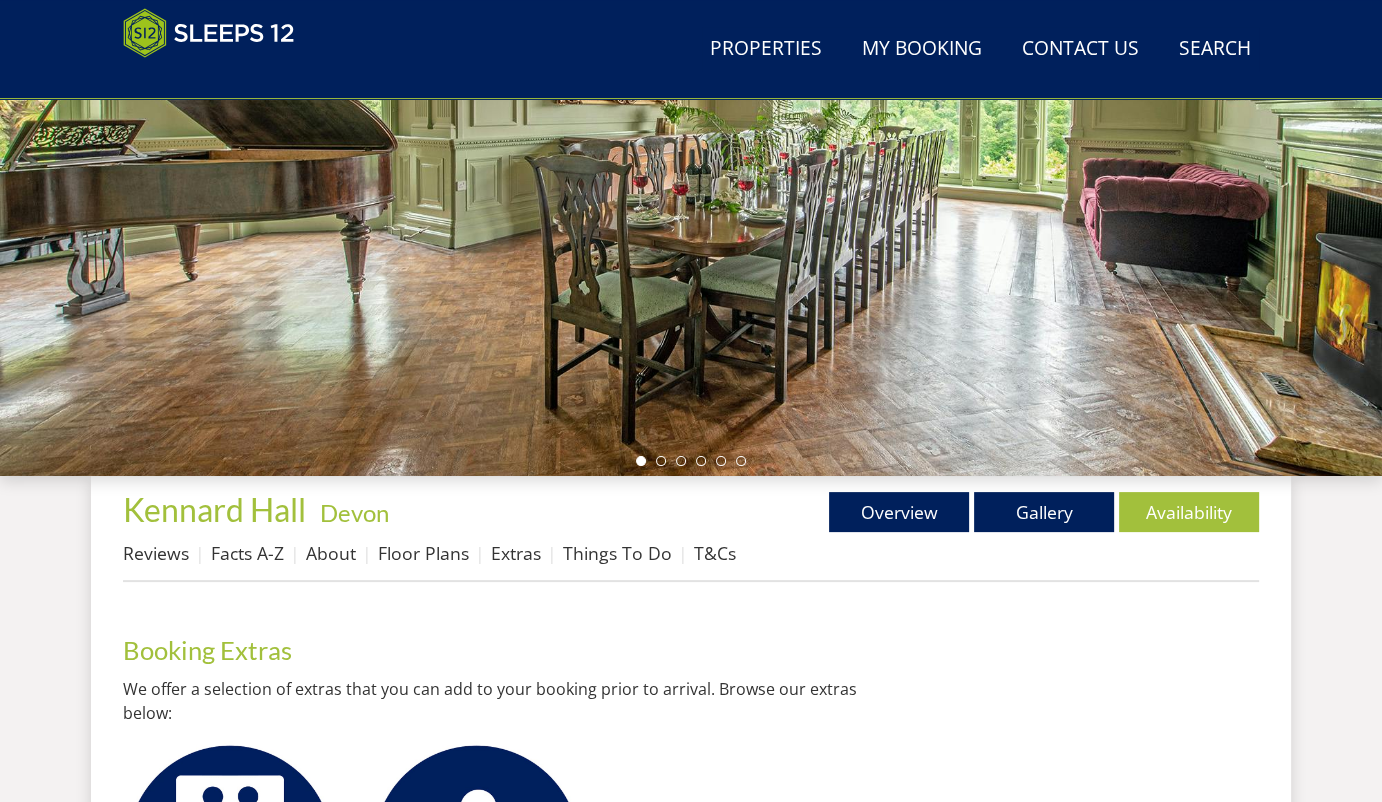 scroll, scrollTop: 357, scrollLeft: 0, axis: vertical 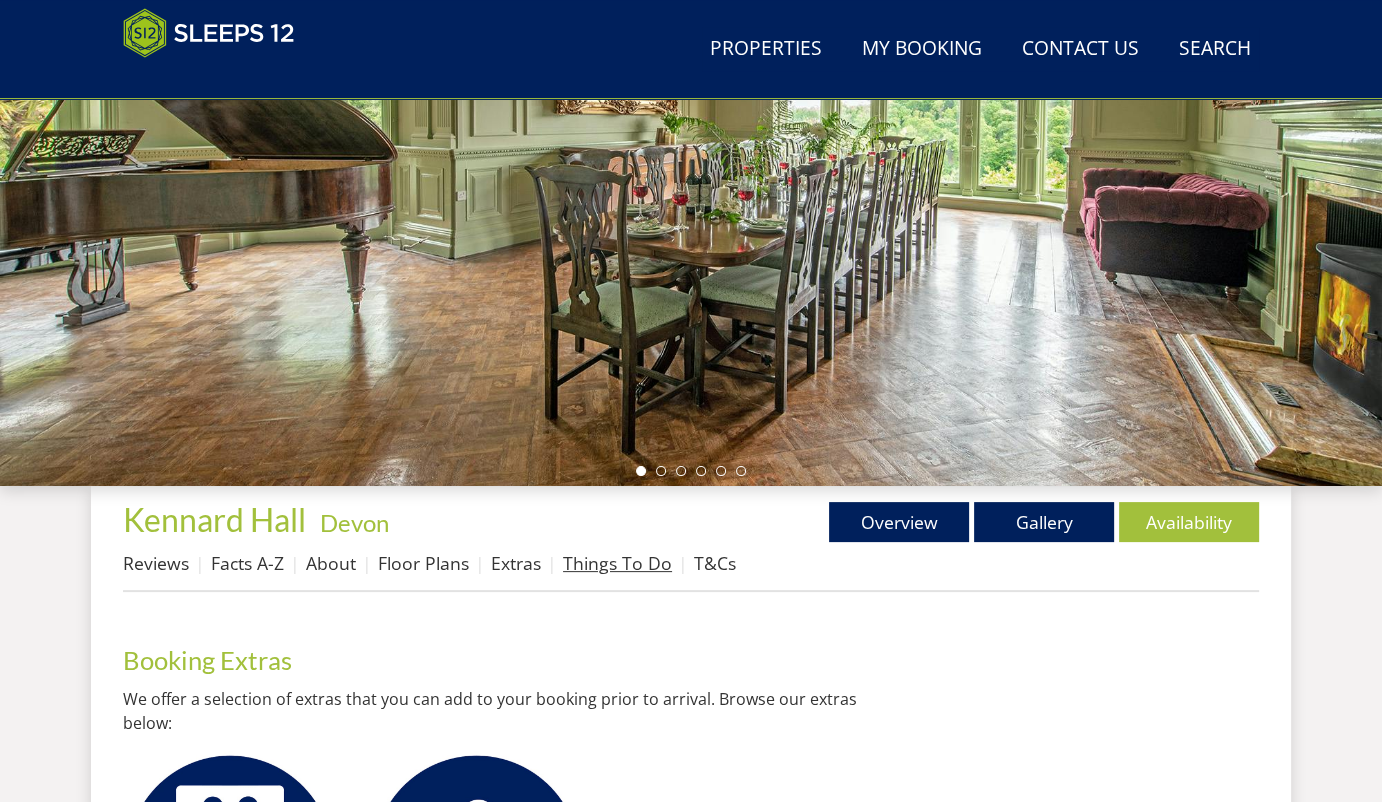 click on "Things To Do" at bounding box center [617, 563] 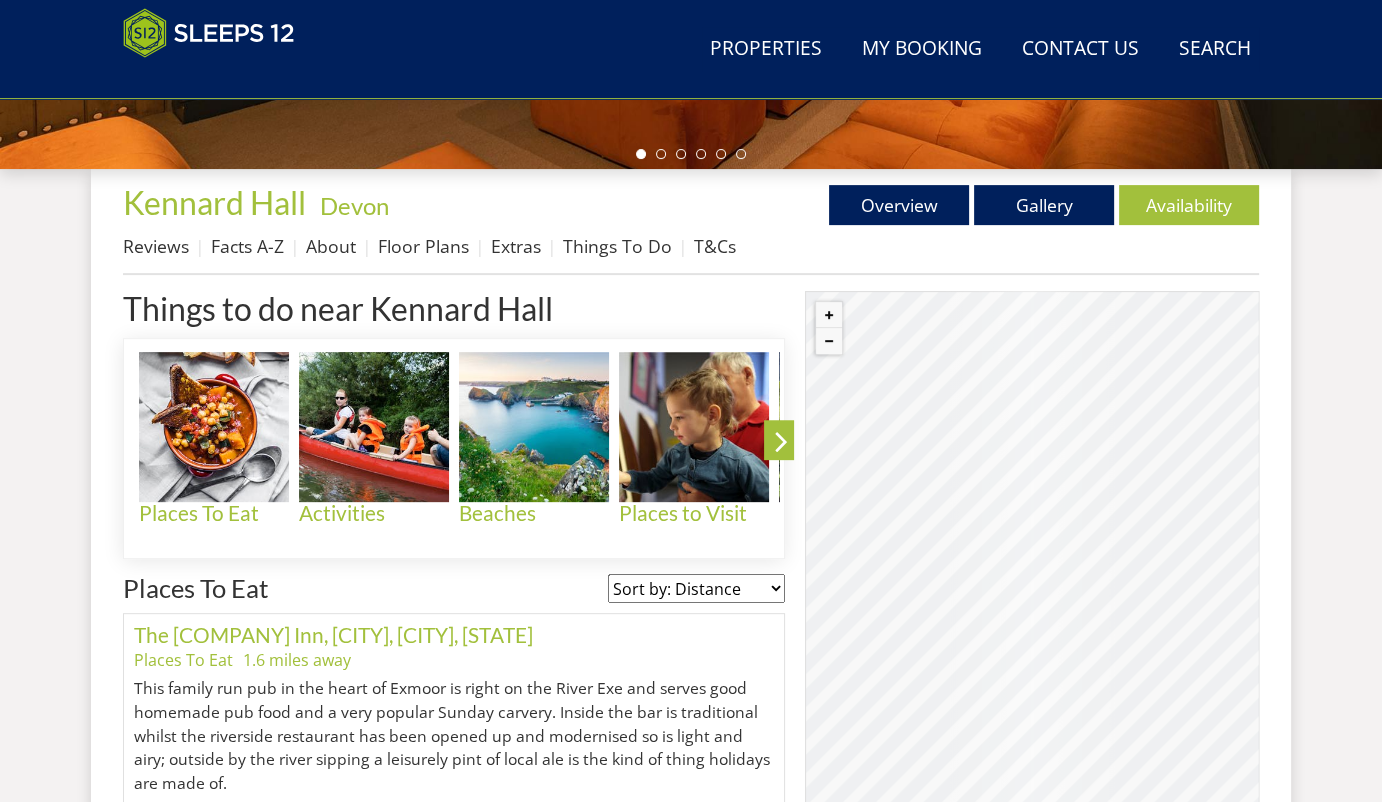 scroll, scrollTop: 628, scrollLeft: 0, axis: vertical 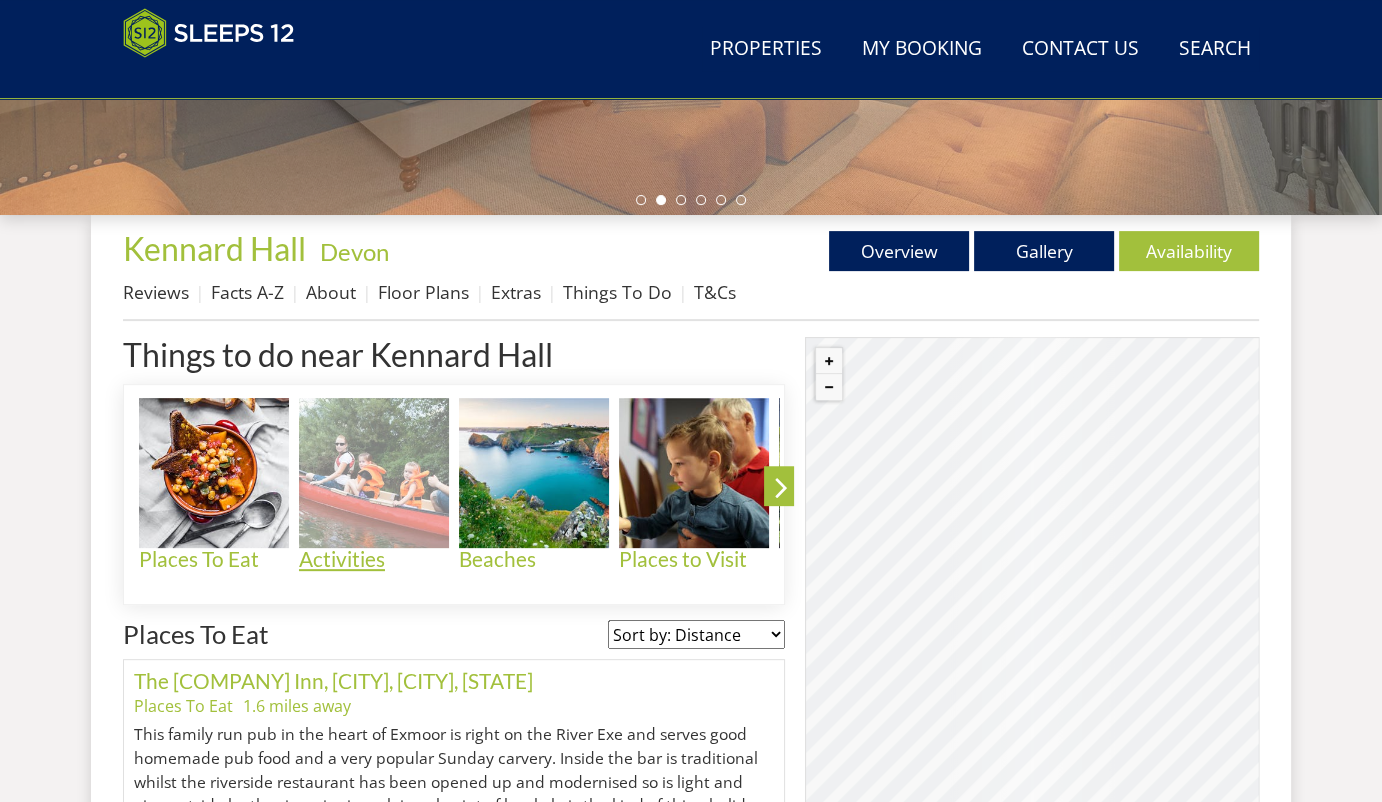 click on "Activities" 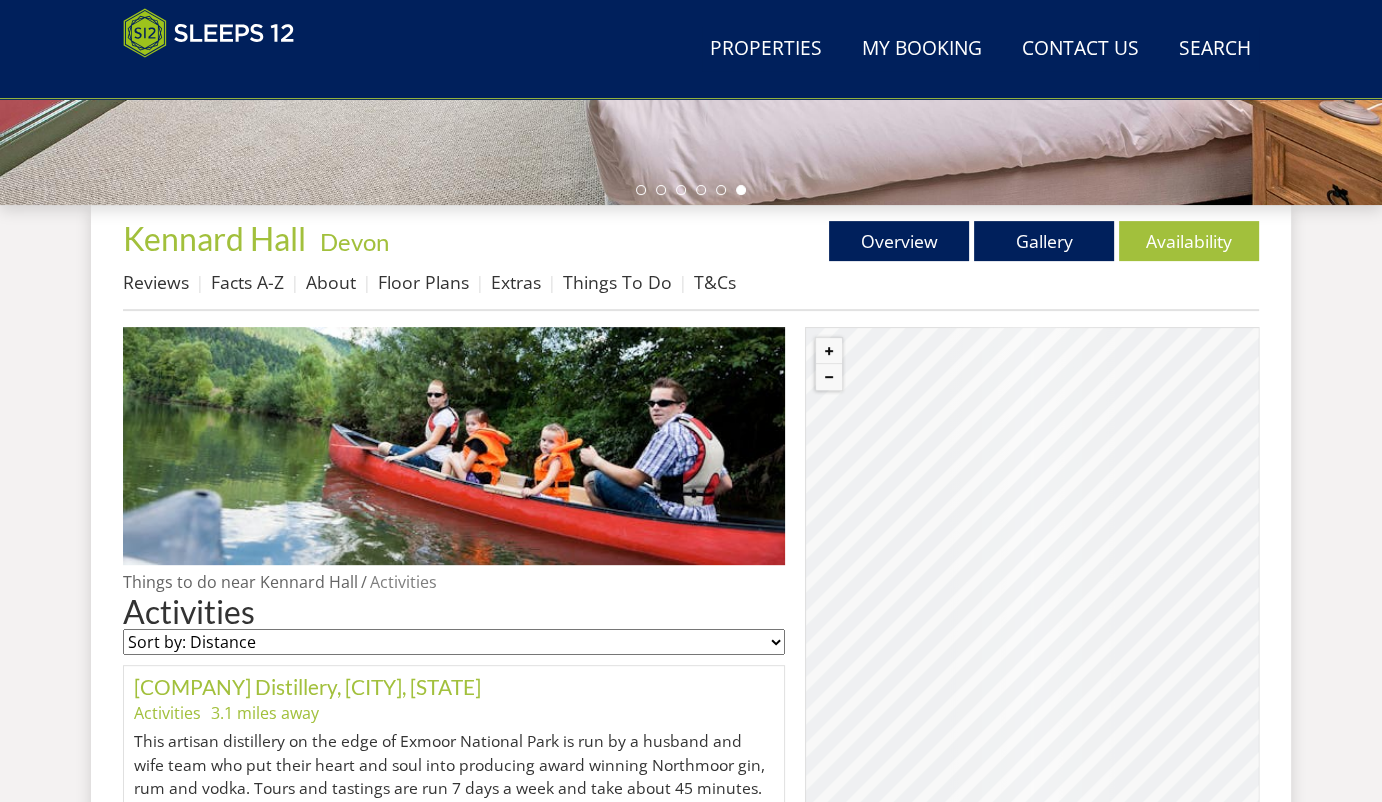 scroll, scrollTop: 639, scrollLeft: 0, axis: vertical 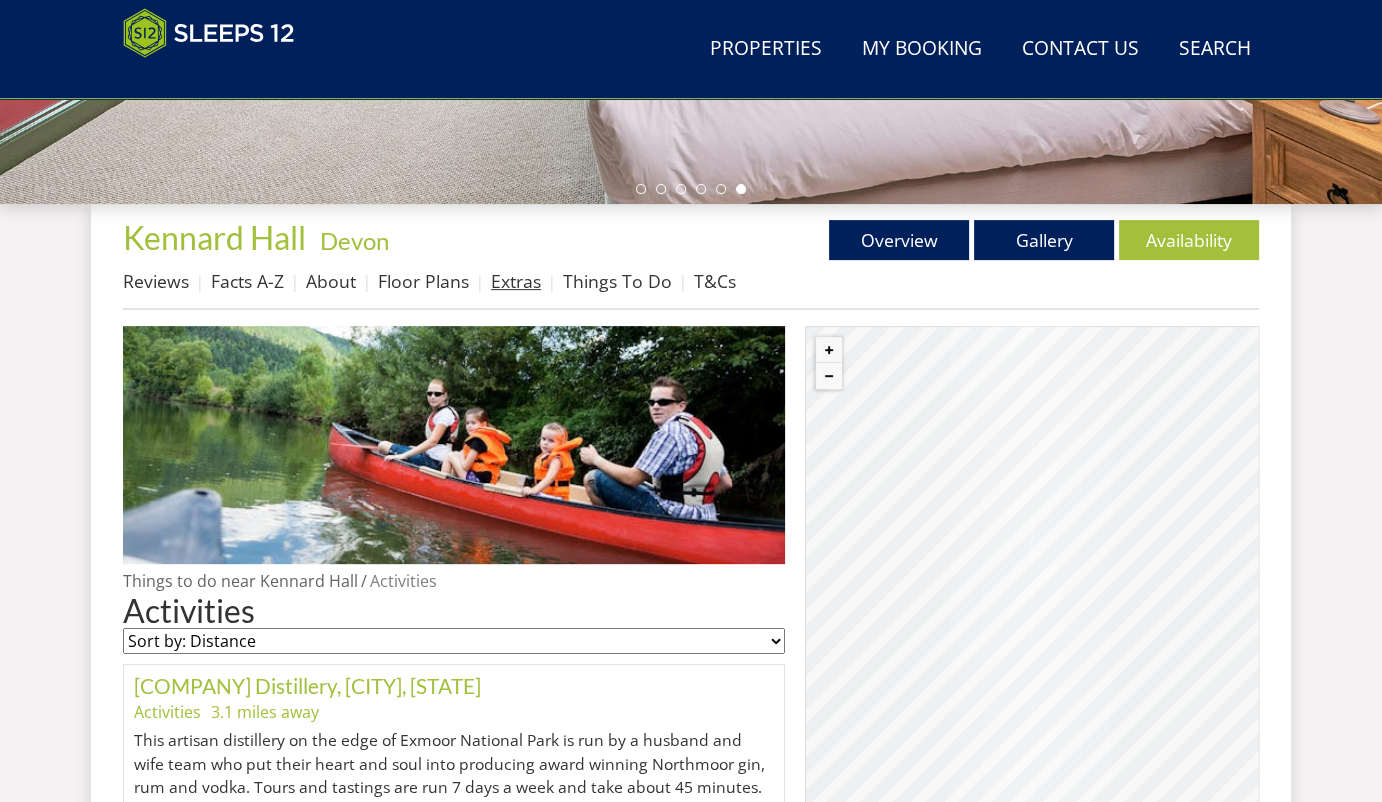 click on "Extras" at bounding box center [516, 281] 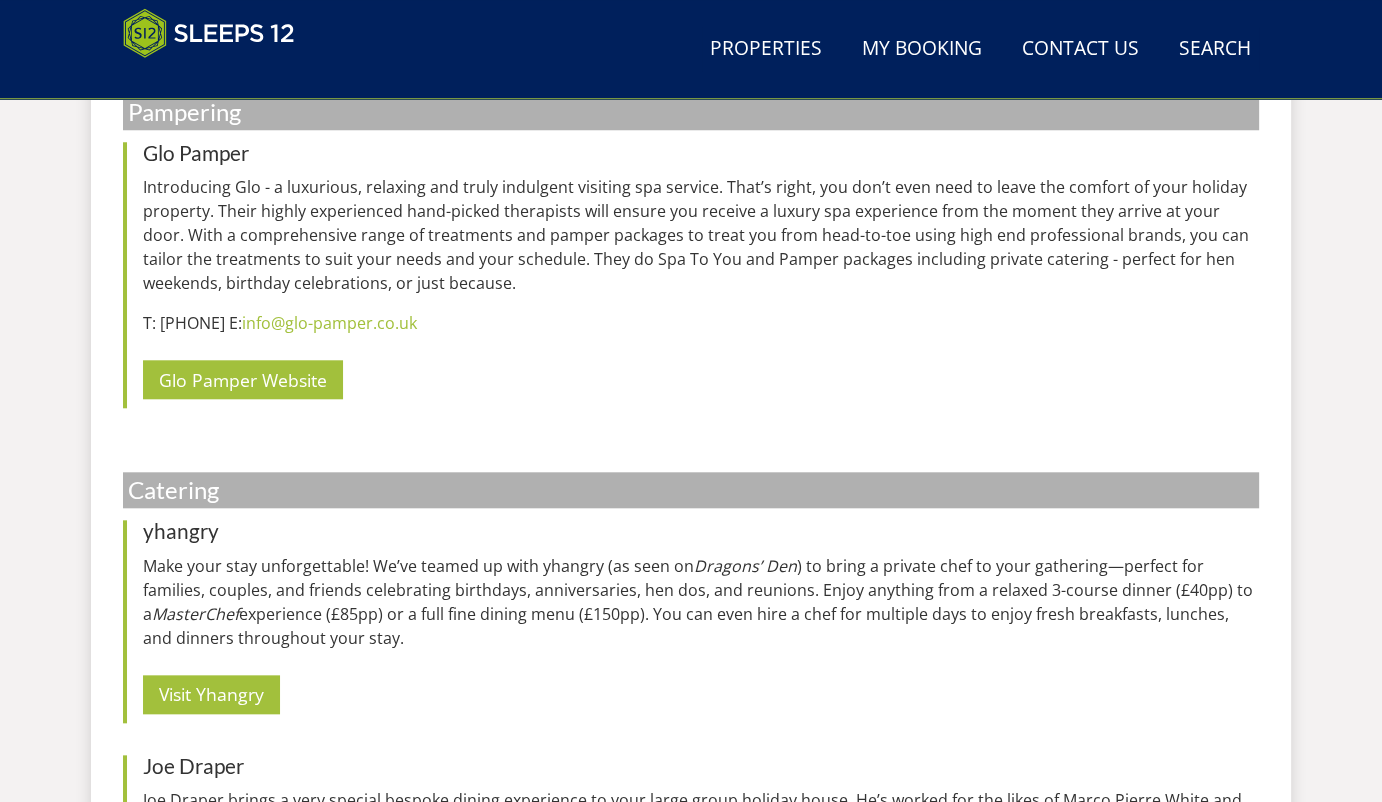 scroll, scrollTop: 1906, scrollLeft: 0, axis: vertical 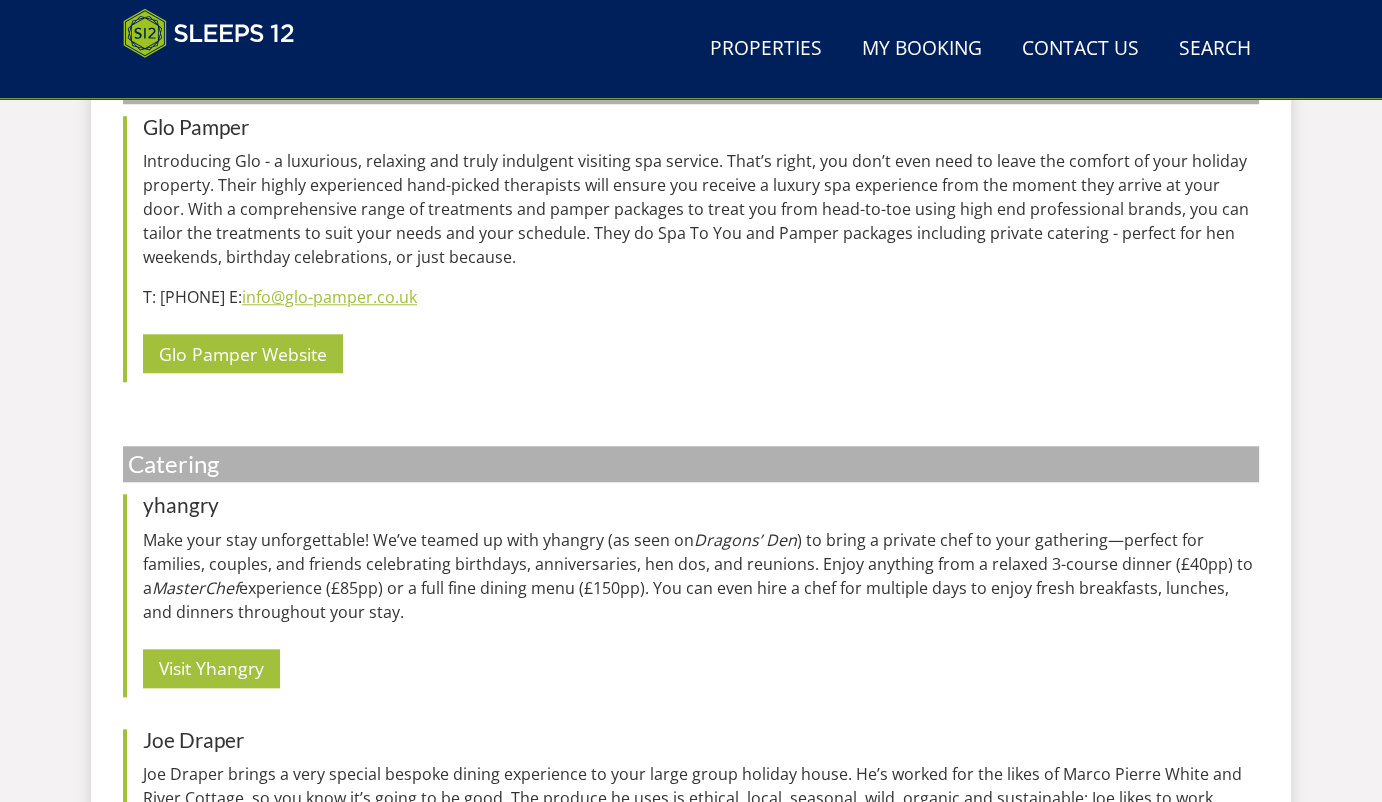 click on "info@glo-pamper.co.uk" at bounding box center [329, 297] 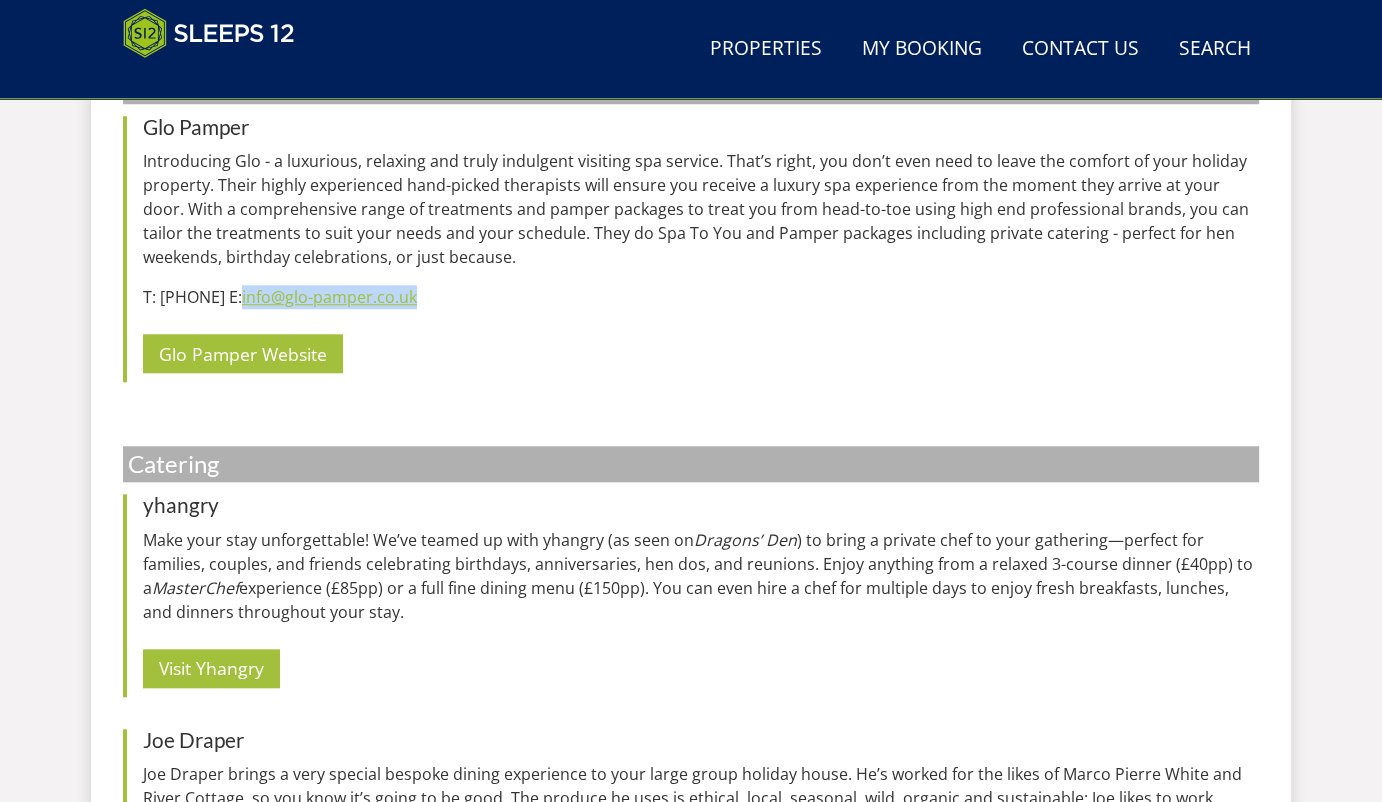 drag, startPoint x: 481, startPoint y: 293, endPoint x: 290, endPoint y: 303, distance: 191.2616 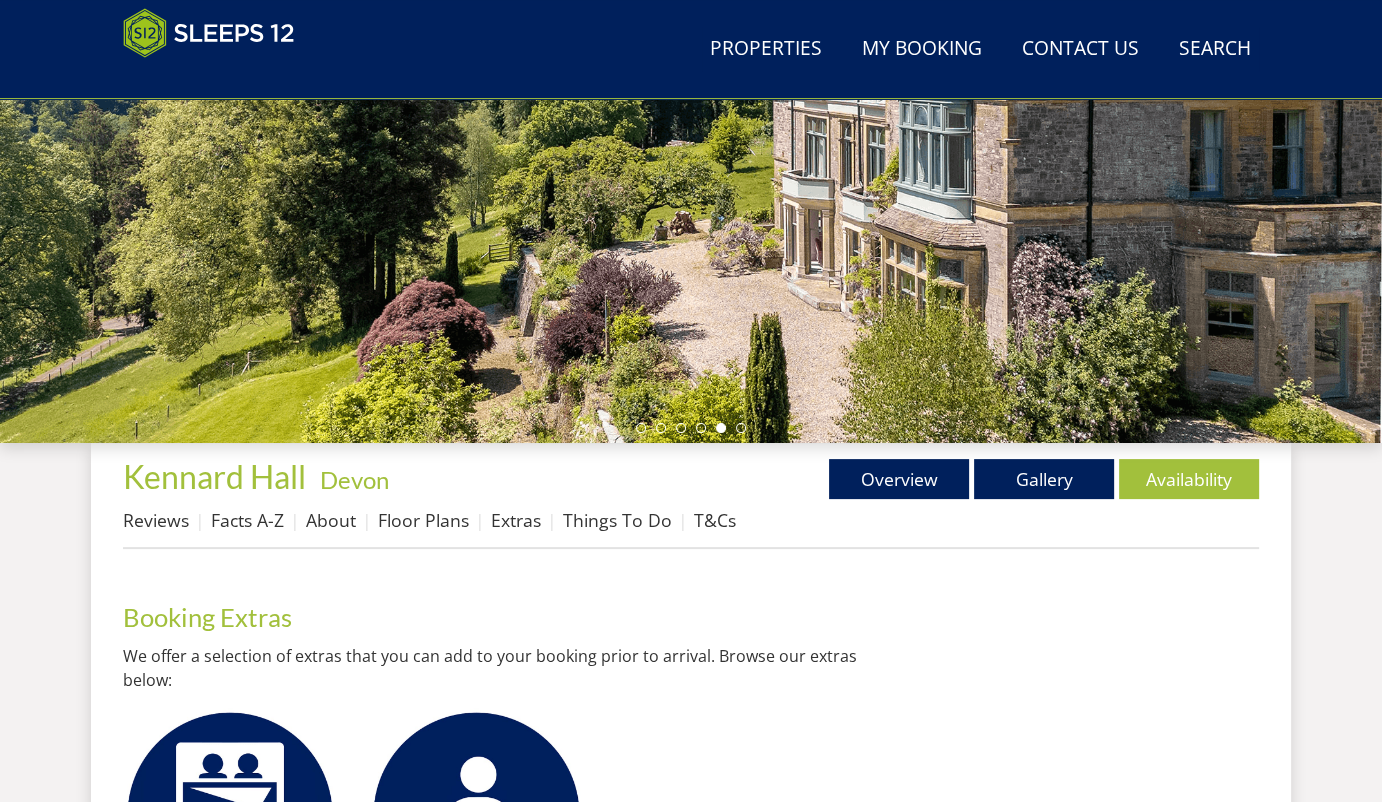 scroll, scrollTop: 400, scrollLeft: 0, axis: vertical 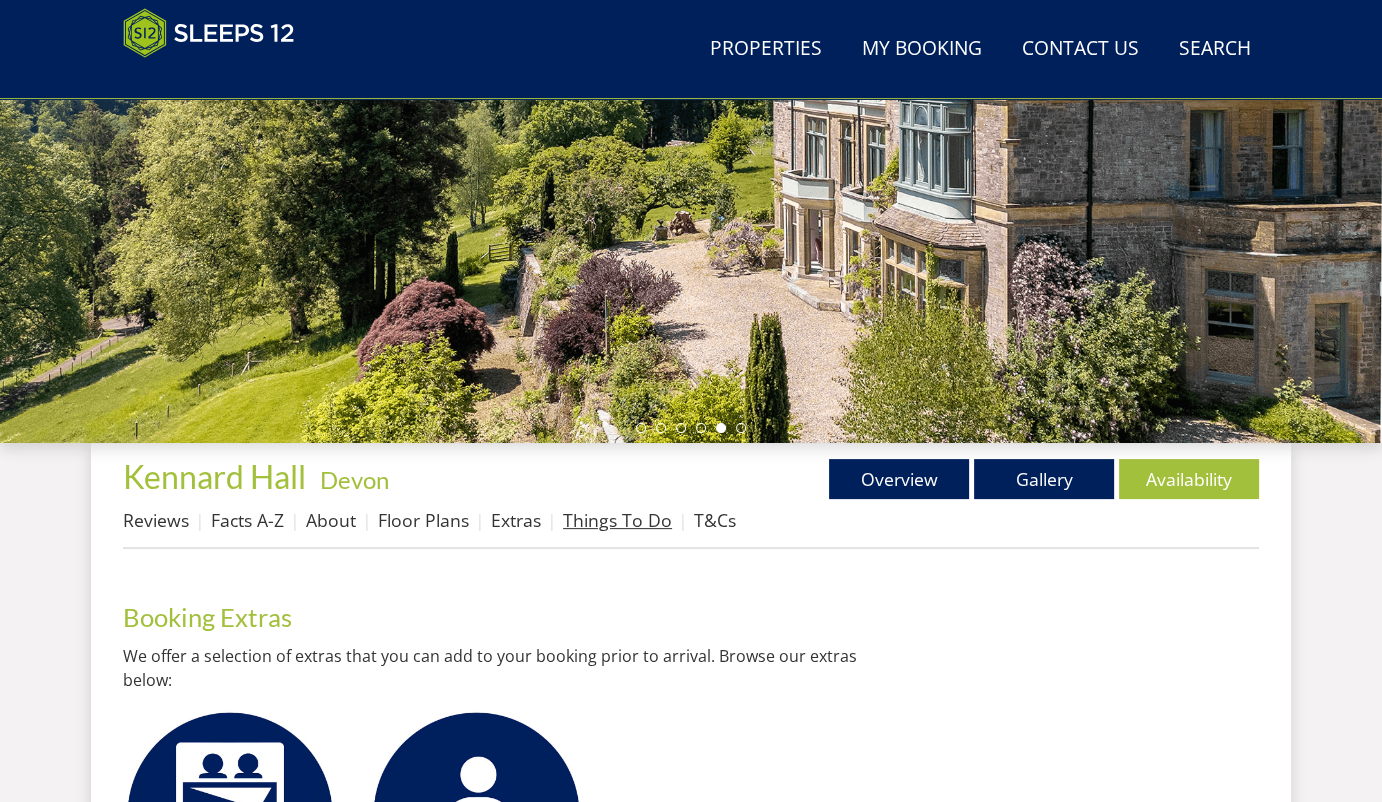 click on "Things To Do" at bounding box center [617, 520] 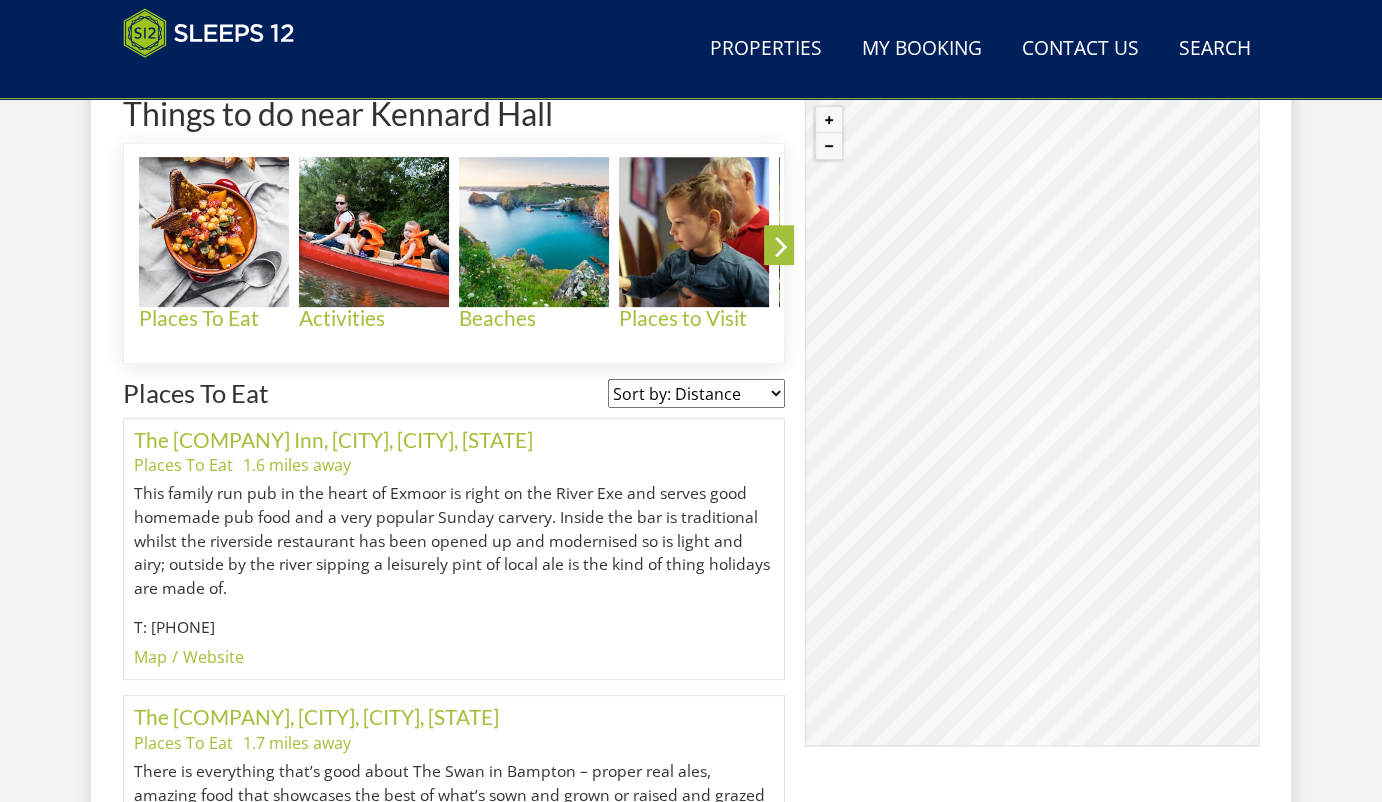 scroll, scrollTop: 782, scrollLeft: 0, axis: vertical 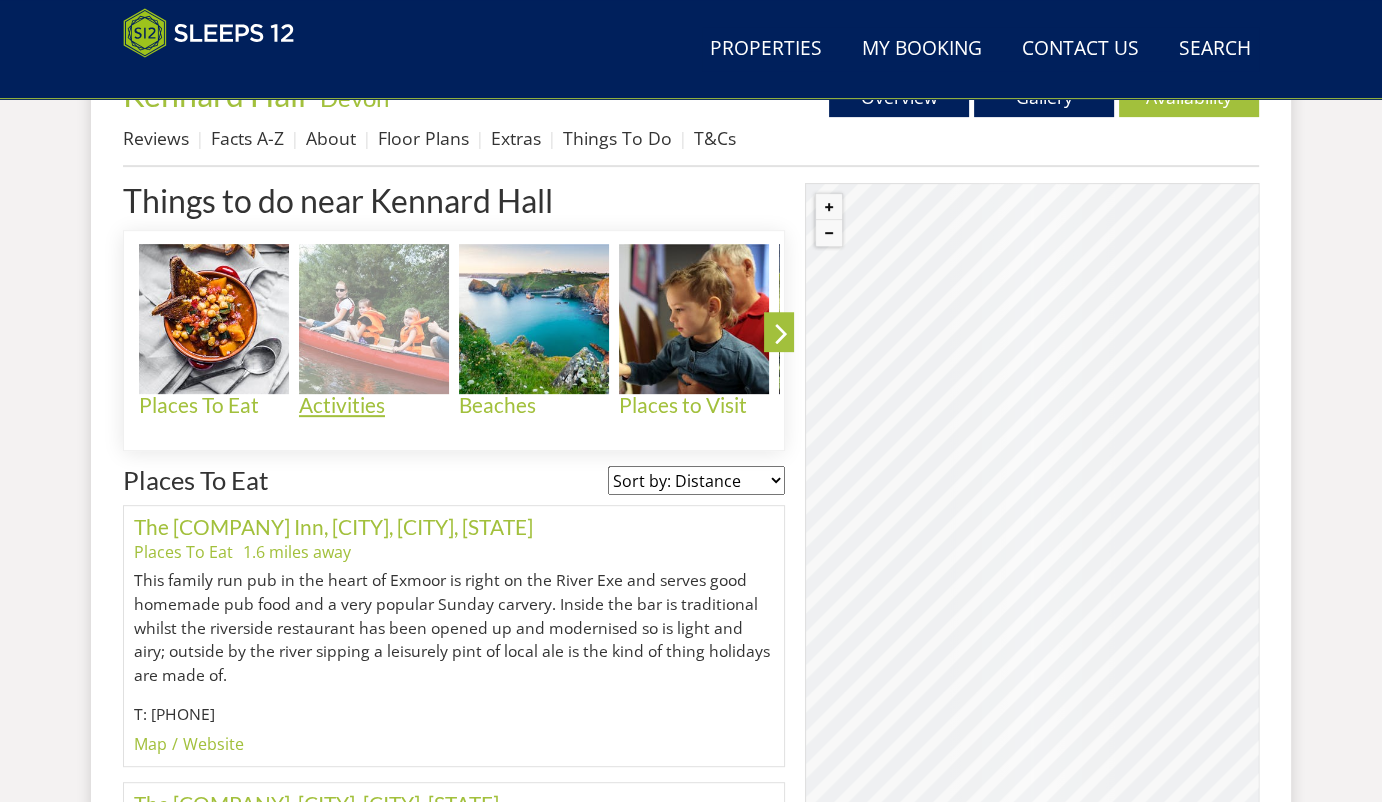 click on "Activities" 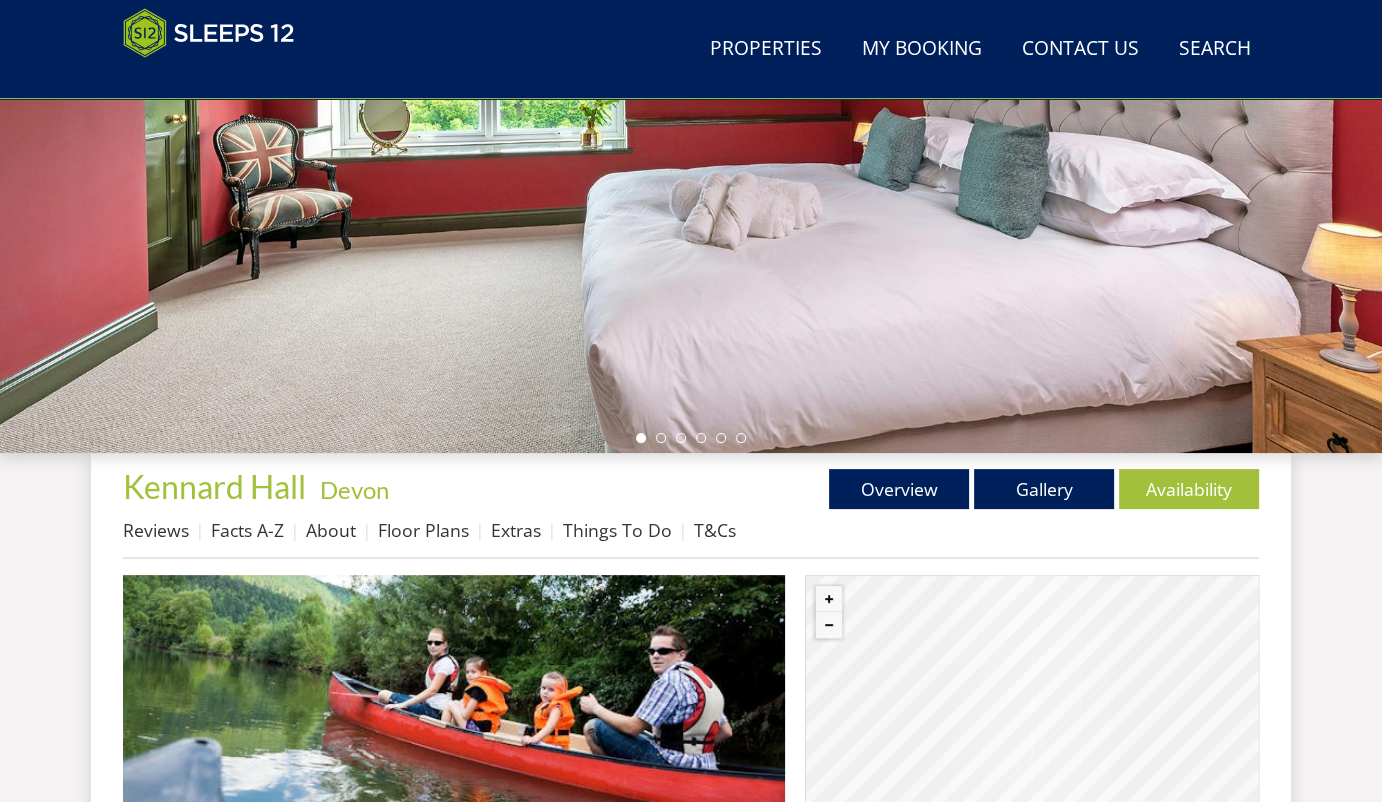 scroll, scrollTop: 390, scrollLeft: 0, axis: vertical 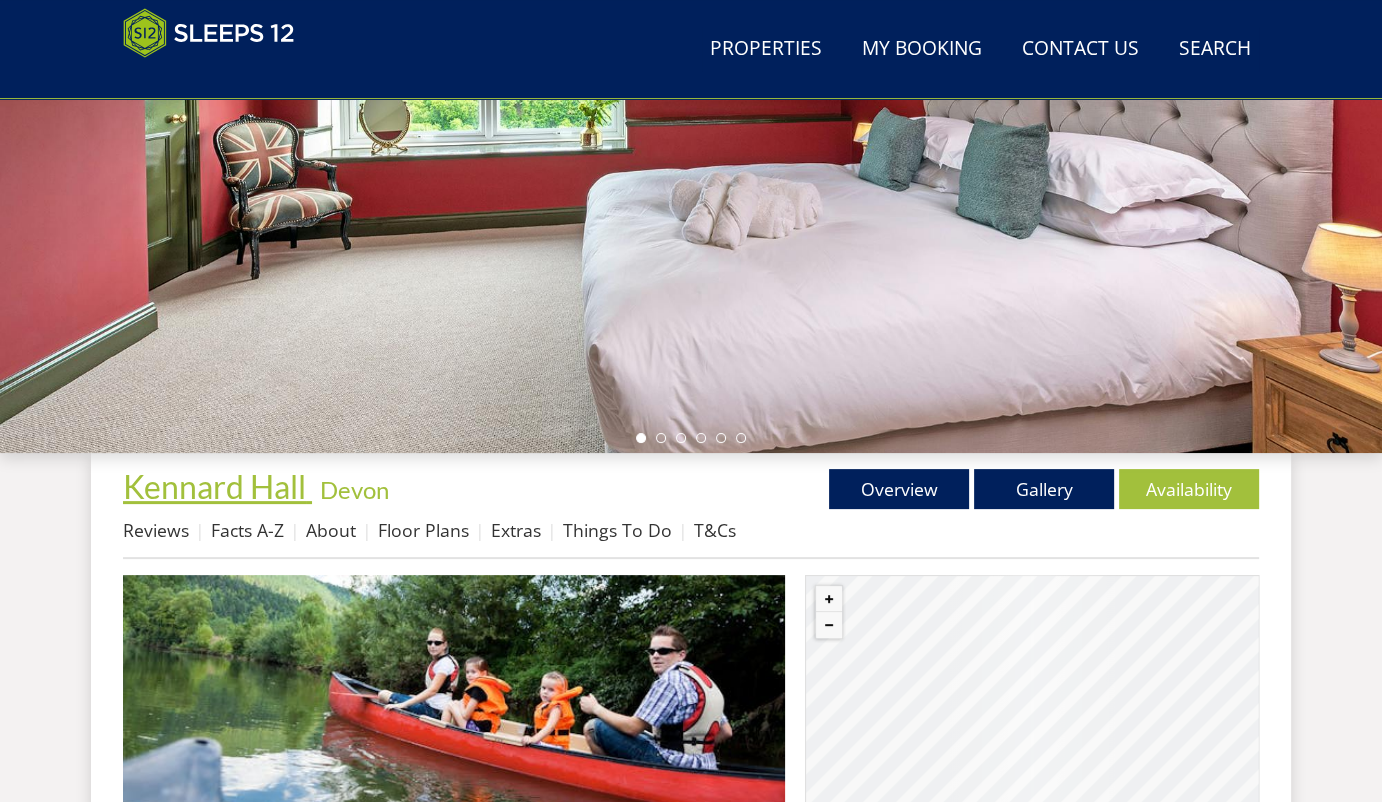 click on "Kennard Hall" at bounding box center (214, 486) 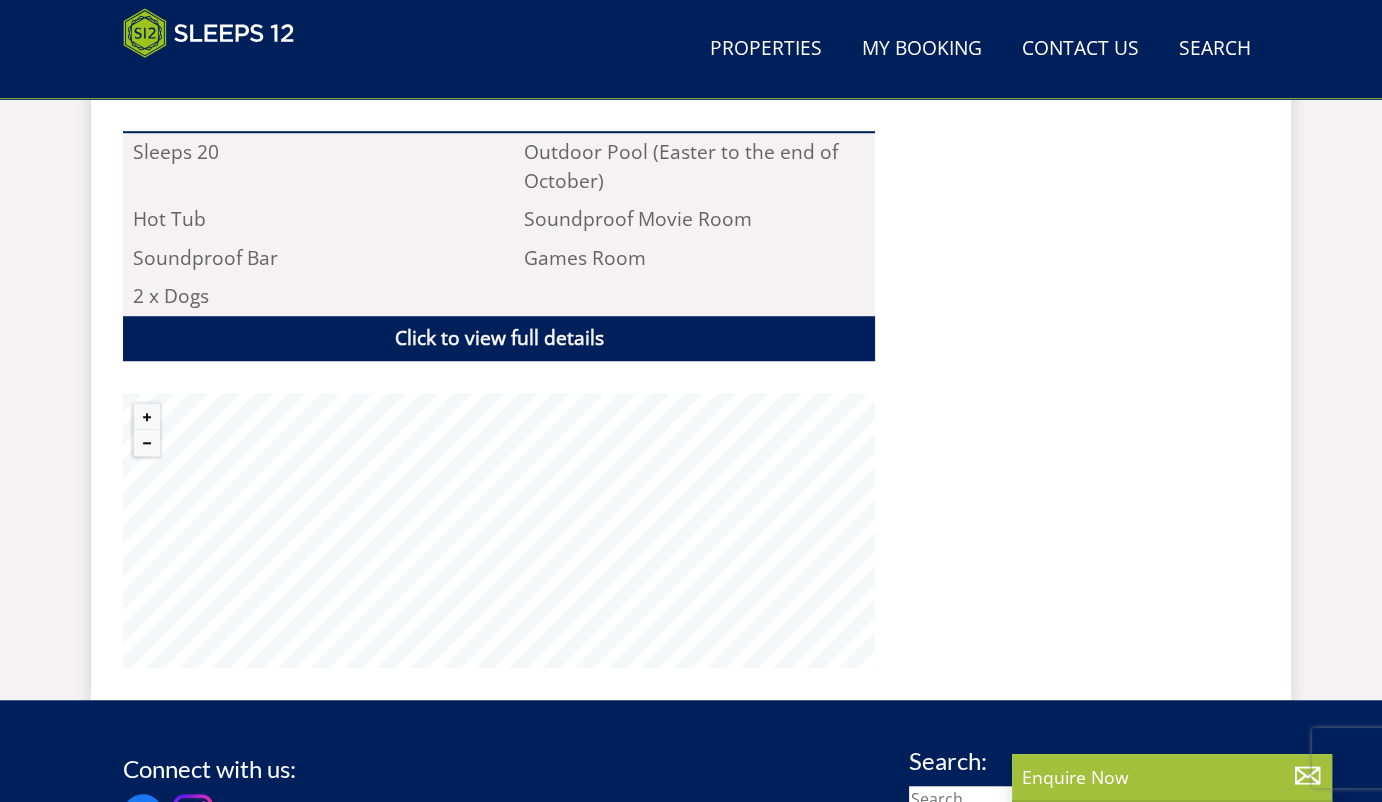 scroll, scrollTop: 1526, scrollLeft: 0, axis: vertical 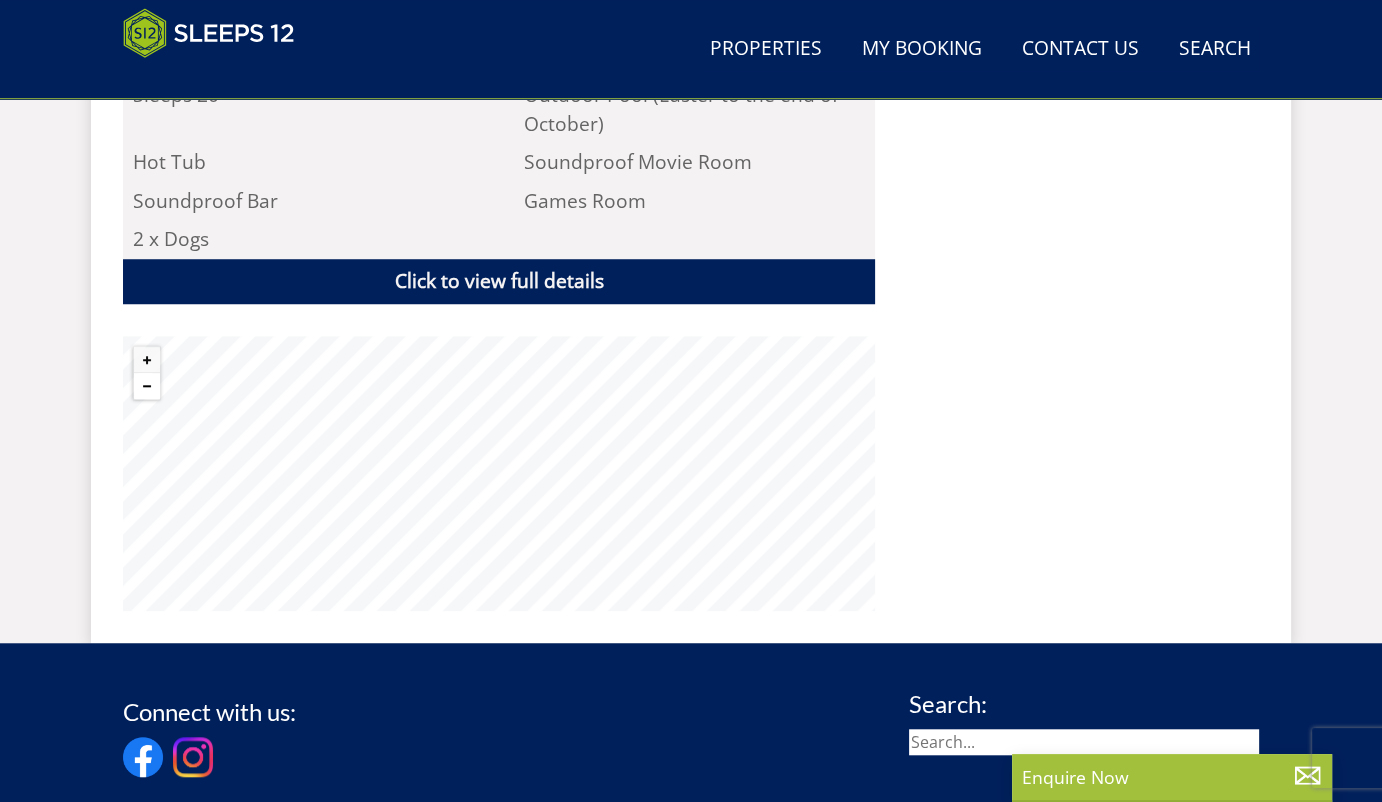 click at bounding box center [147, 386] 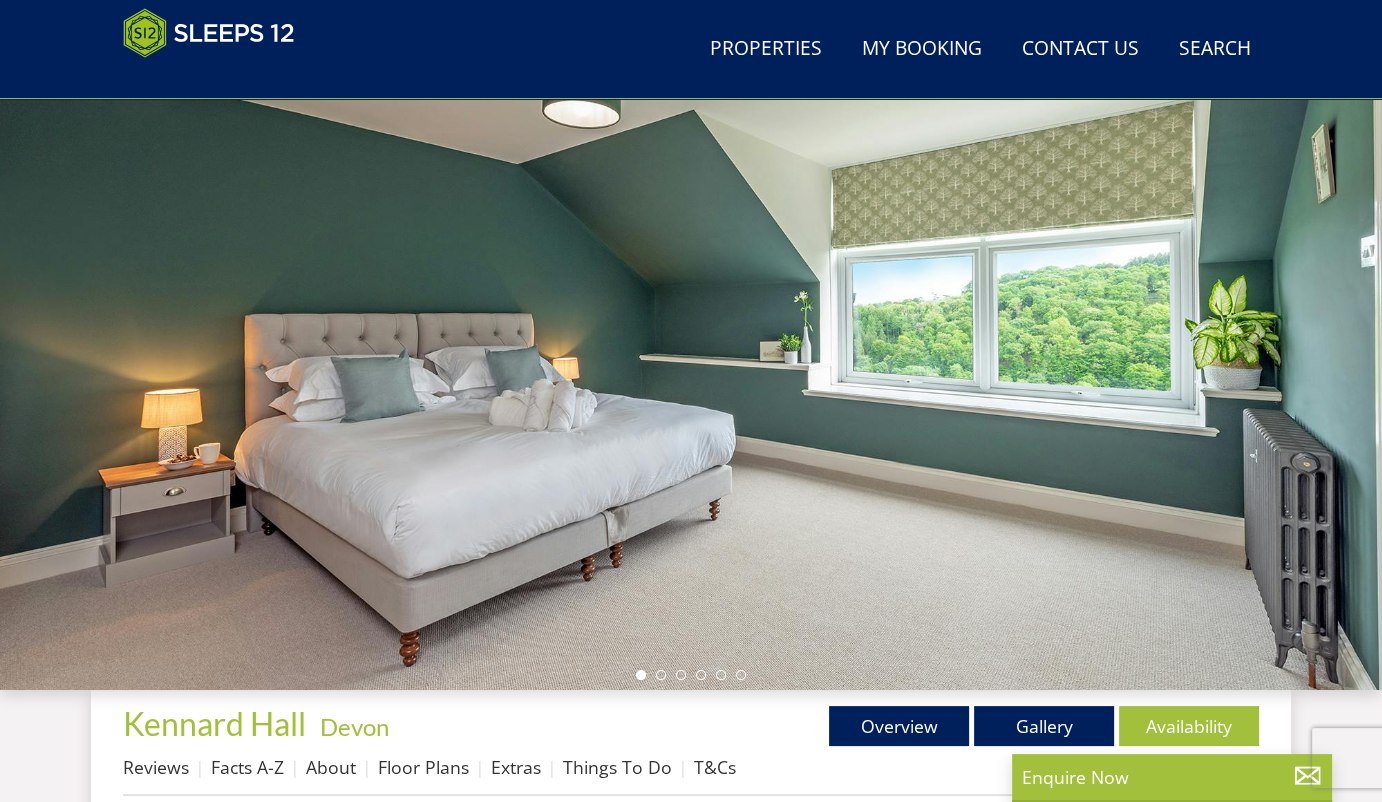 scroll, scrollTop: 158, scrollLeft: 0, axis: vertical 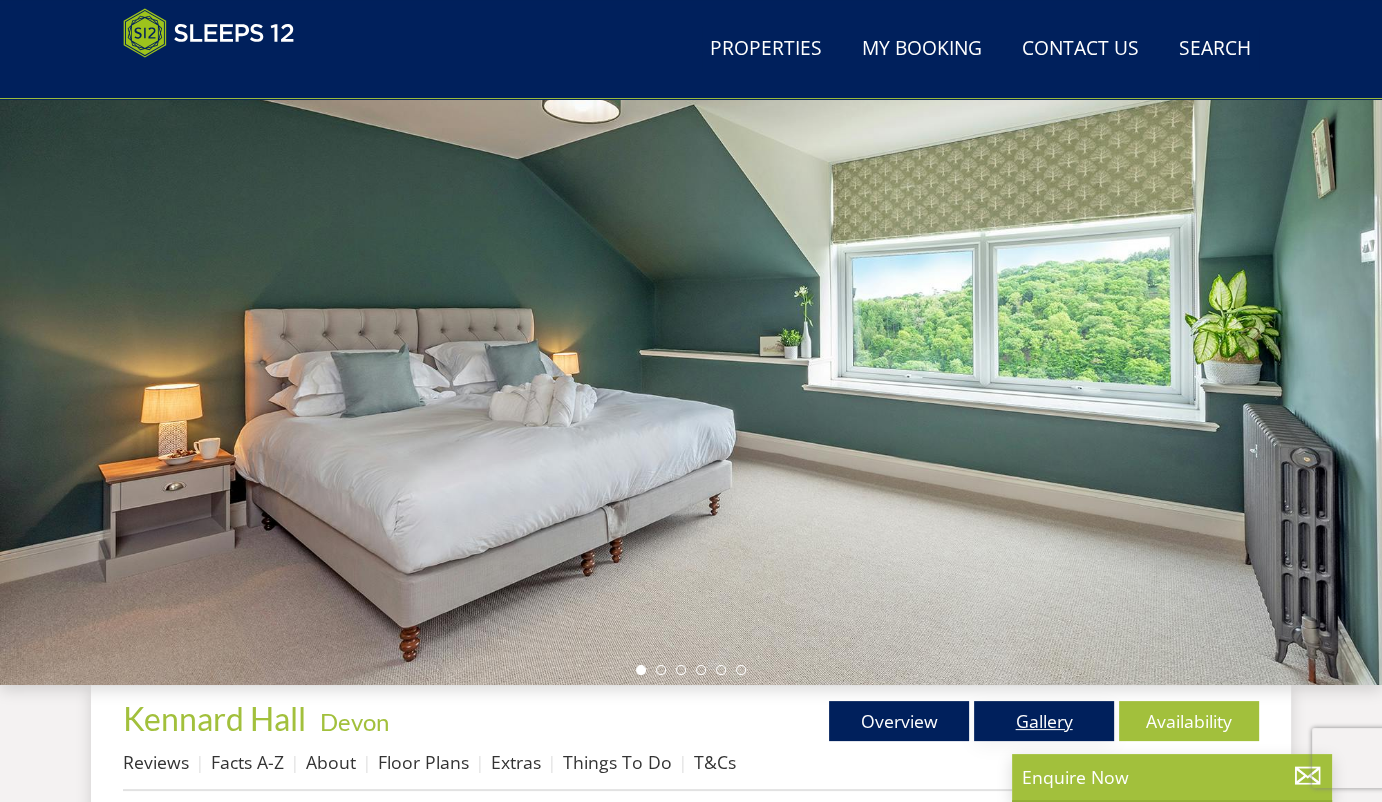 click on "Gallery" at bounding box center [1044, 721] 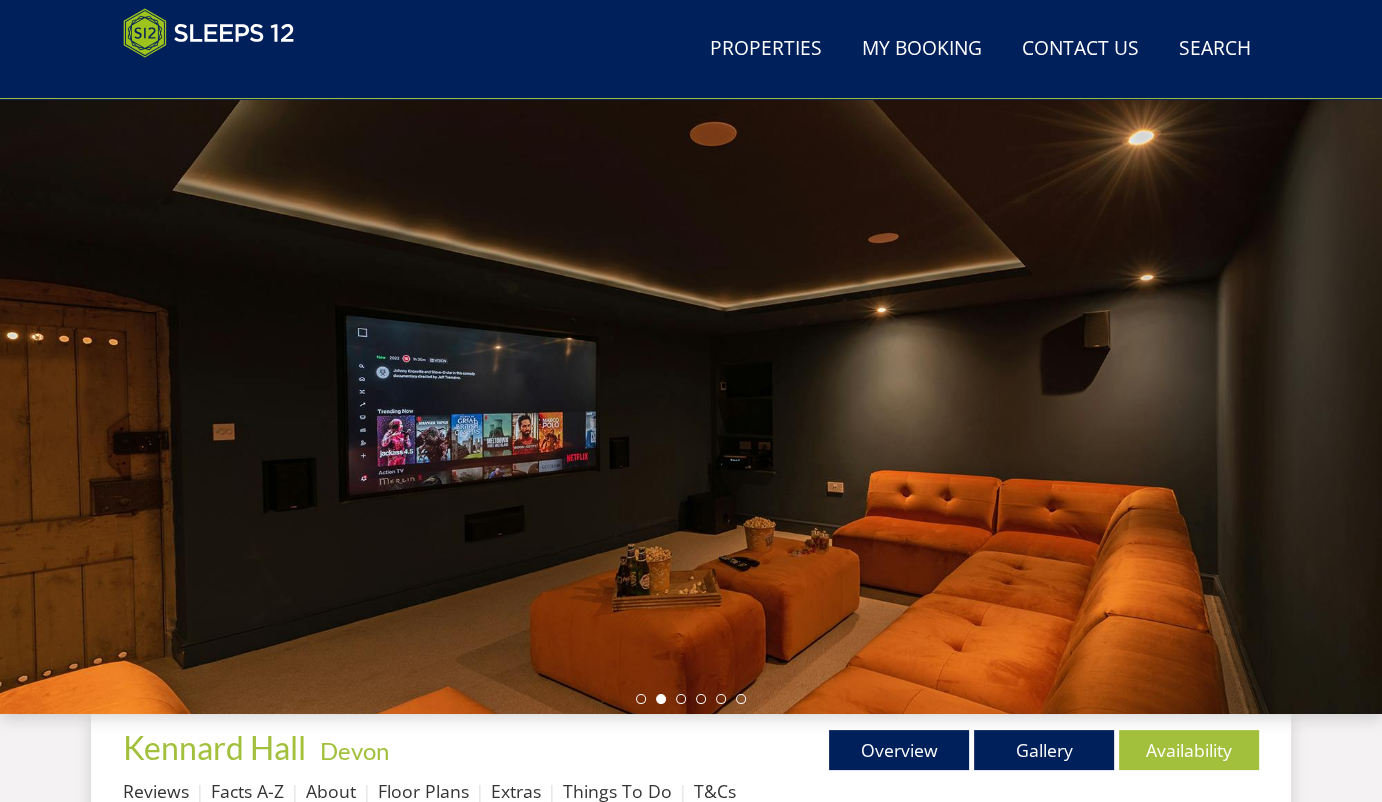 scroll, scrollTop: 0, scrollLeft: 0, axis: both 